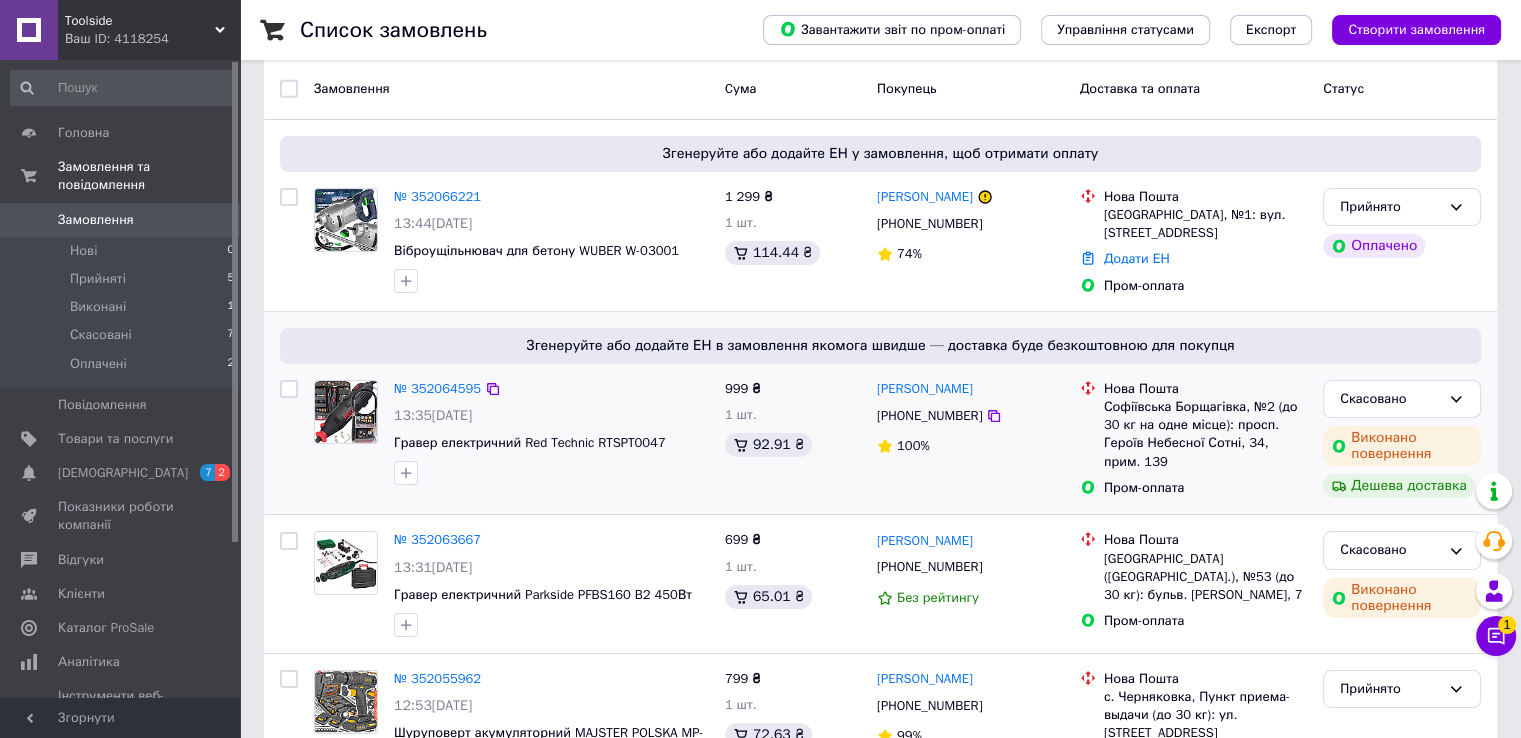 scroll, scrollTop: 0, scrollLeft: 0, axis: both 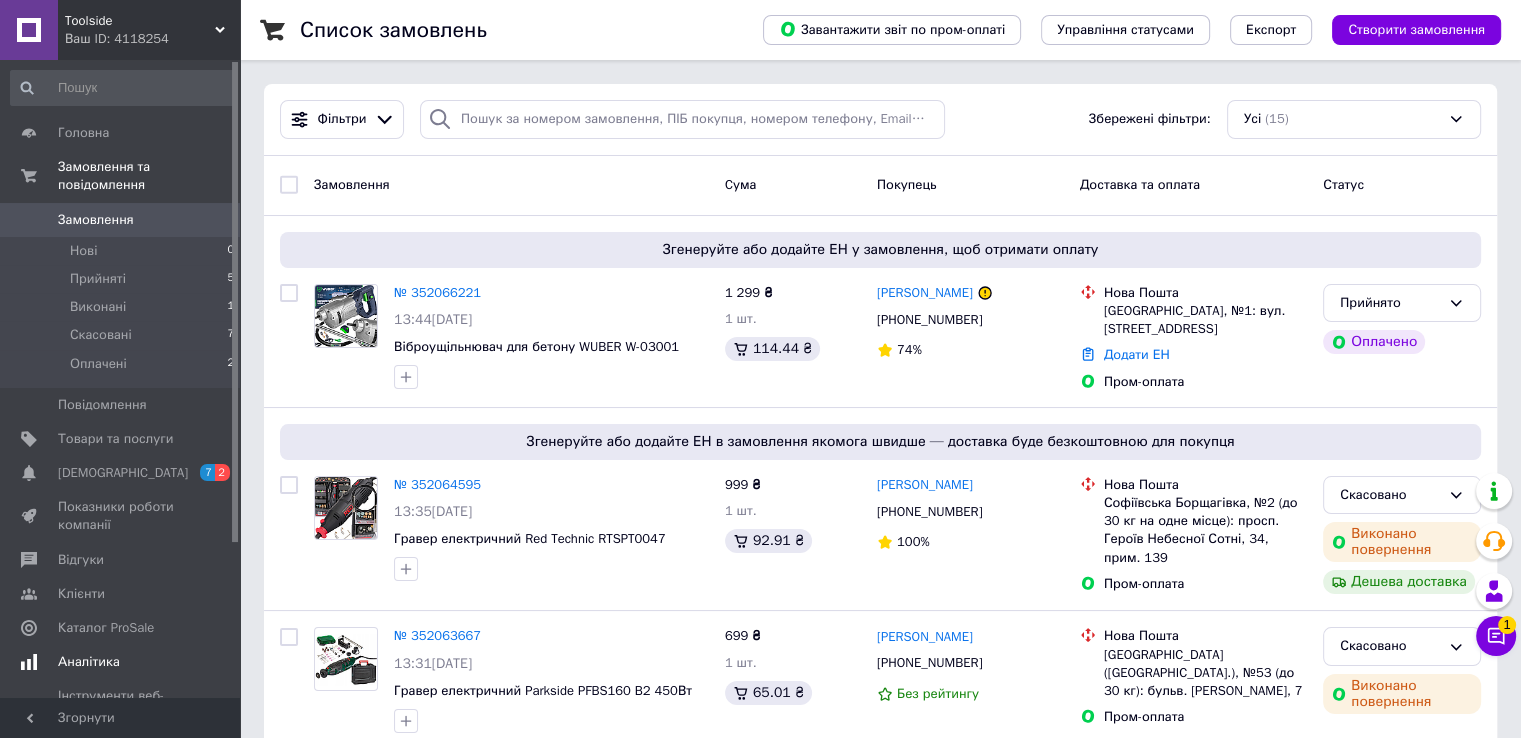 click on "Аналітика" at bounding box center (123, 662) 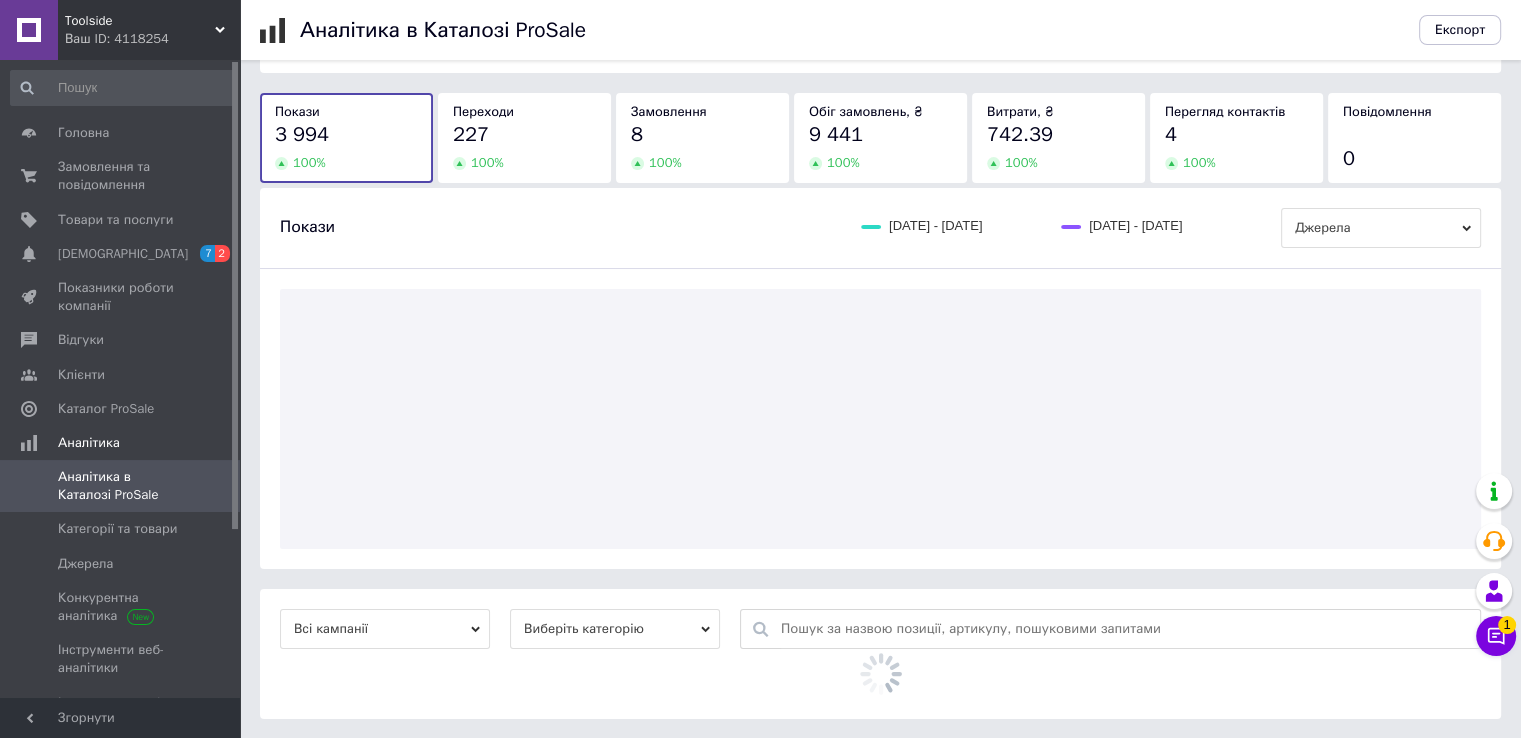 scroll, scrollTop: 0, scrollLeft: 0, axis: both 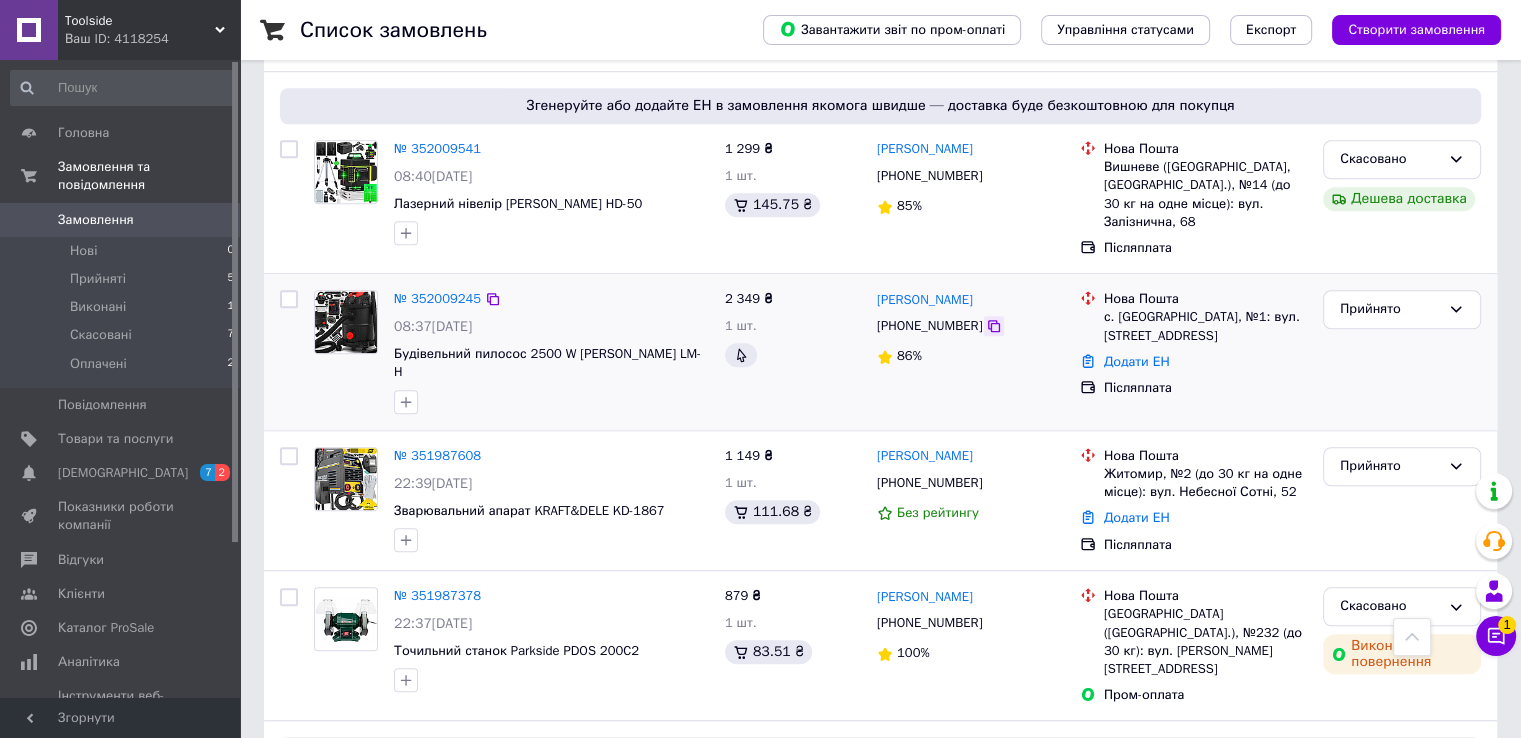 click 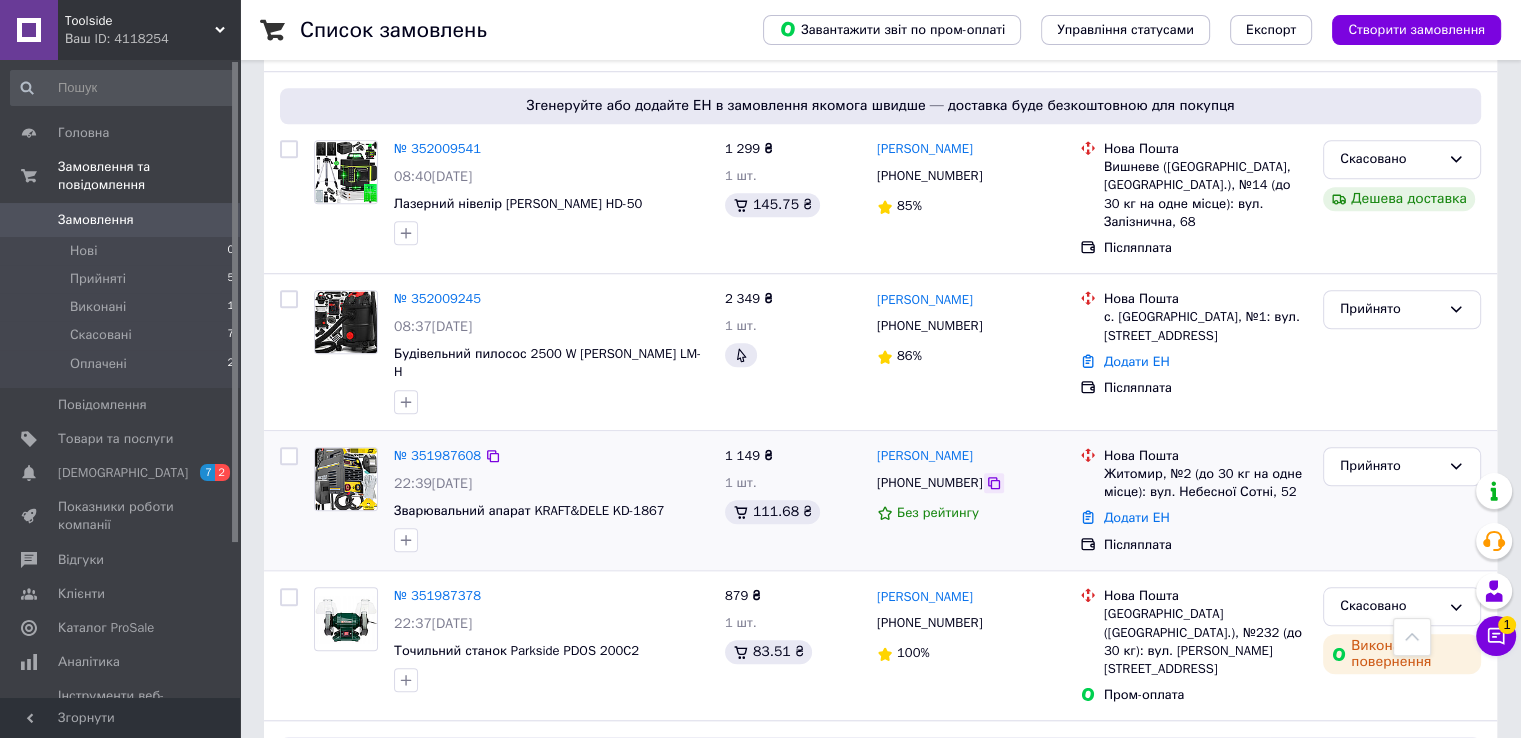 click 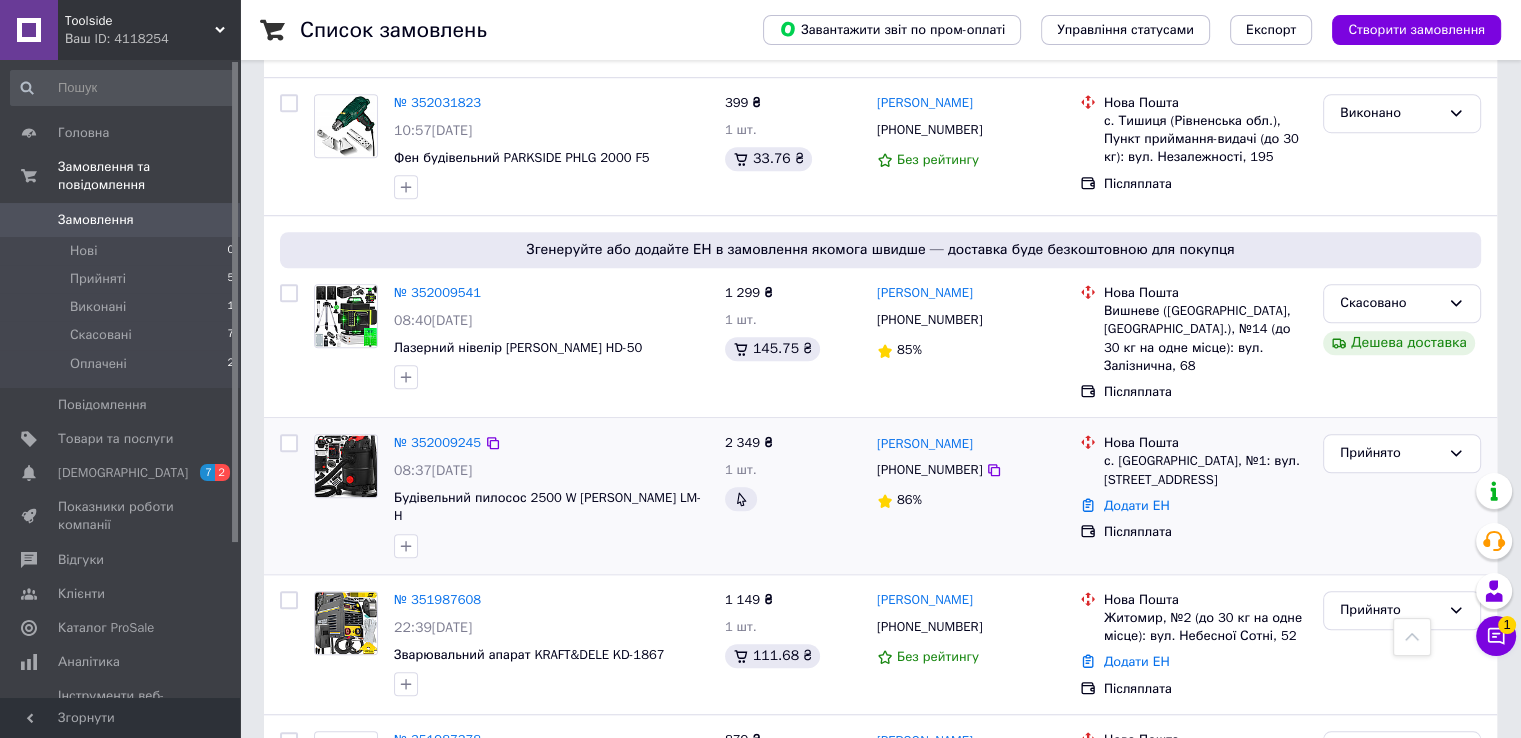 scroll, scrollTop: 1500, scrollLeft: 0, axis: vertical 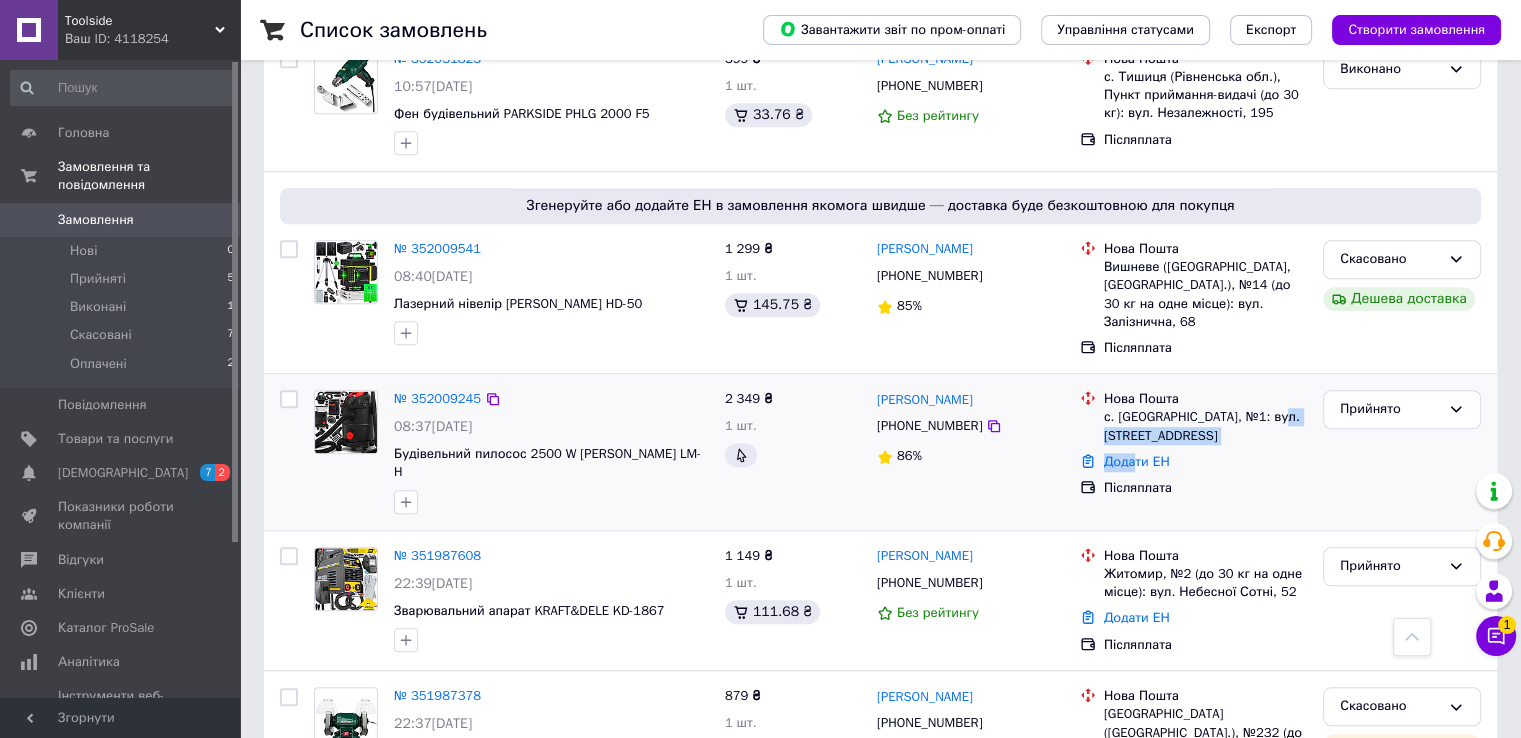 drag, startPoint x: 1117, startPoint y: 393, endPoint x: 1137, endPoint y: 435, distance: 46.518814 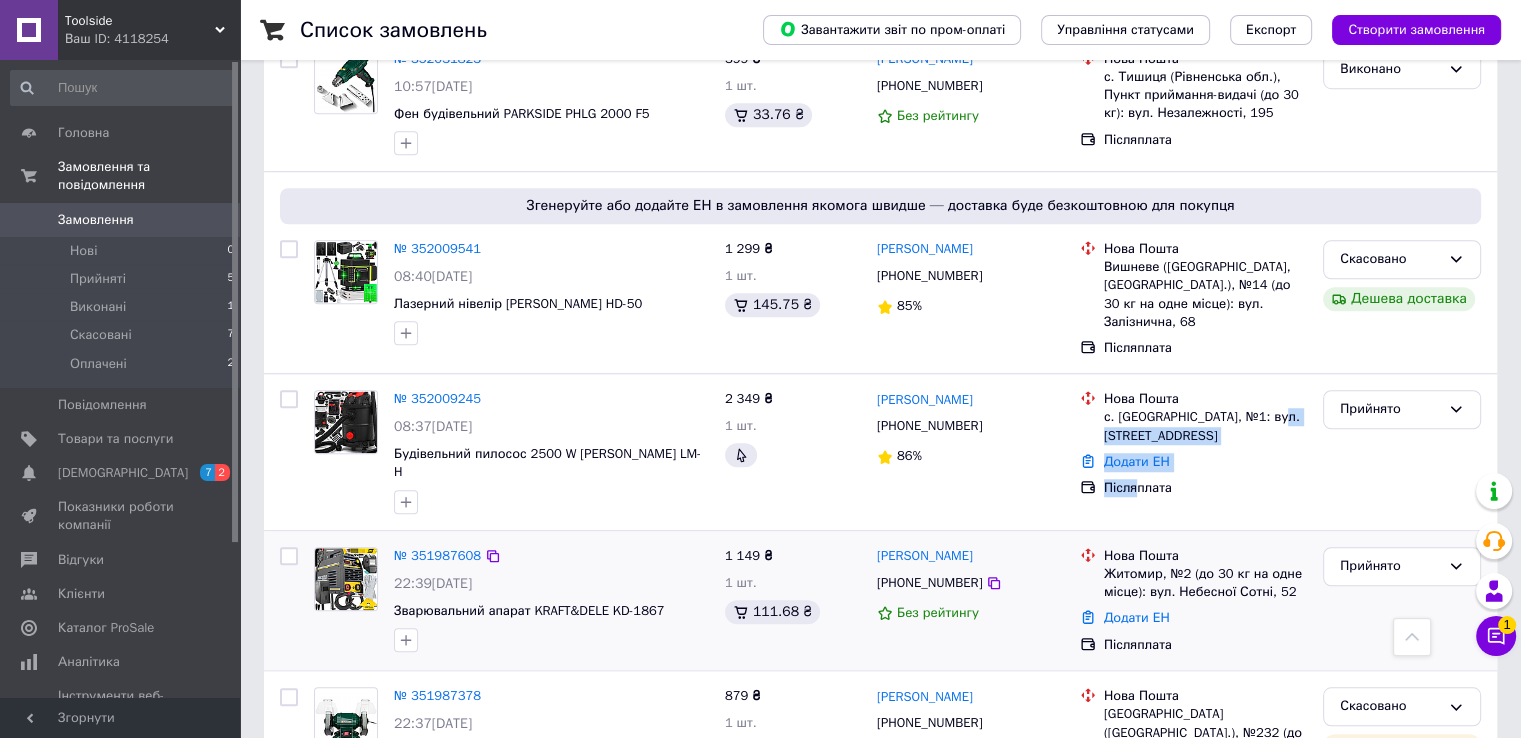 scroll, scrollTop: 1700, scrollLeft: 0, axis: vertical 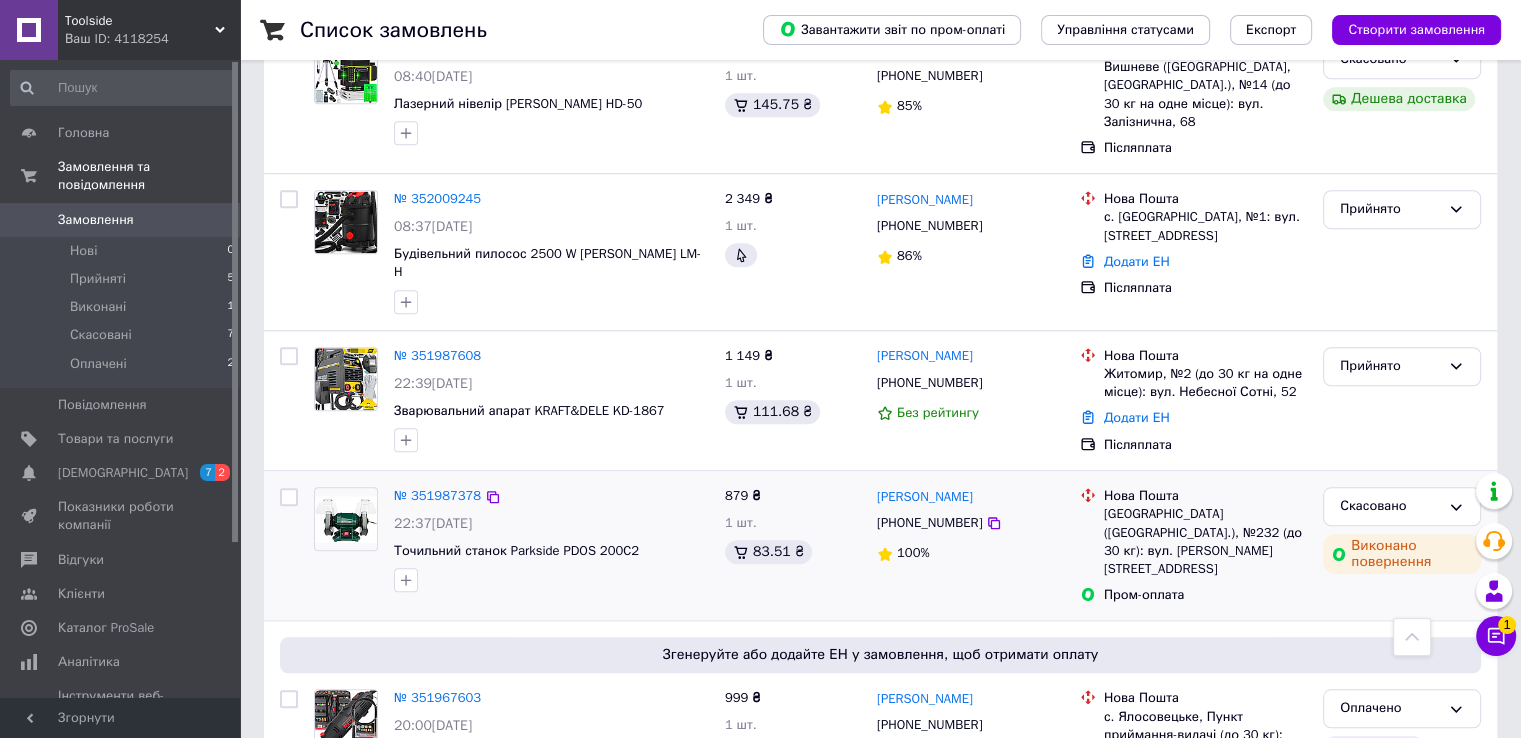 click on "Нова Пошта Київ ([GEOGRAPHIC_DATA].), №232 (до 30 кг): вул. [PERSON_NAME][STREET_ADDRESS] Пром-оплата" at bounding box center [1193, 545] 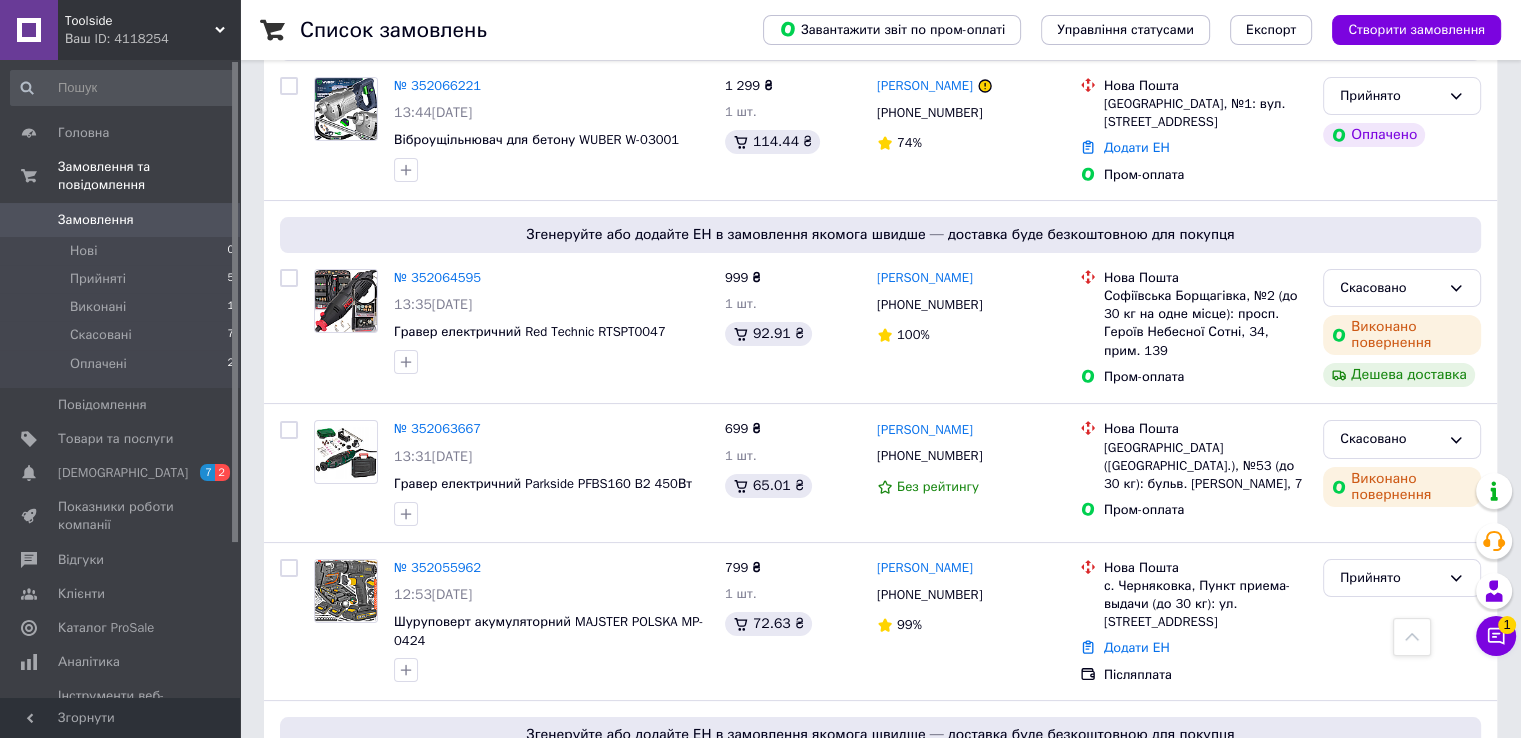 scroll, scrollTop: 0, scrollLeft: 0, axis: both 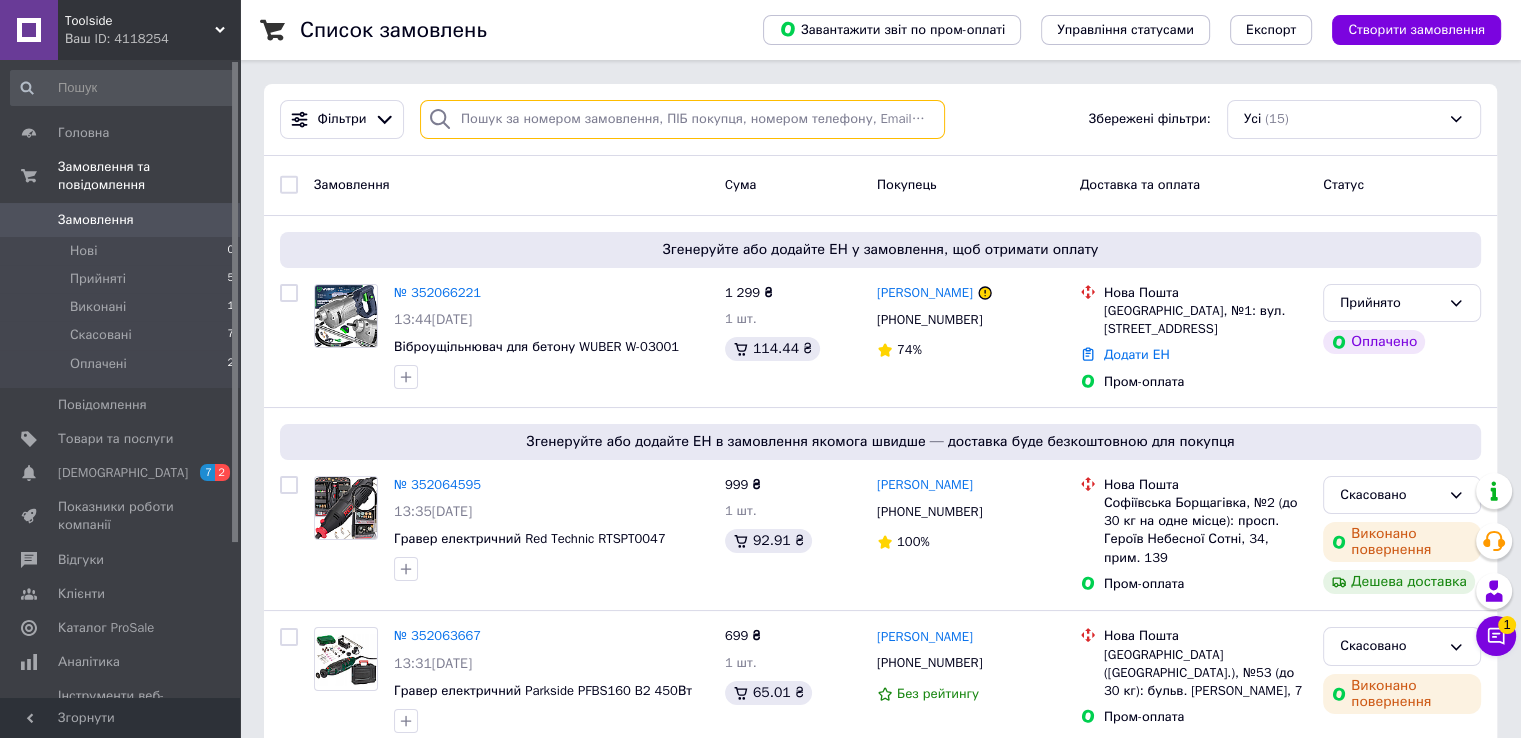 click at bounding box center [682, 119] 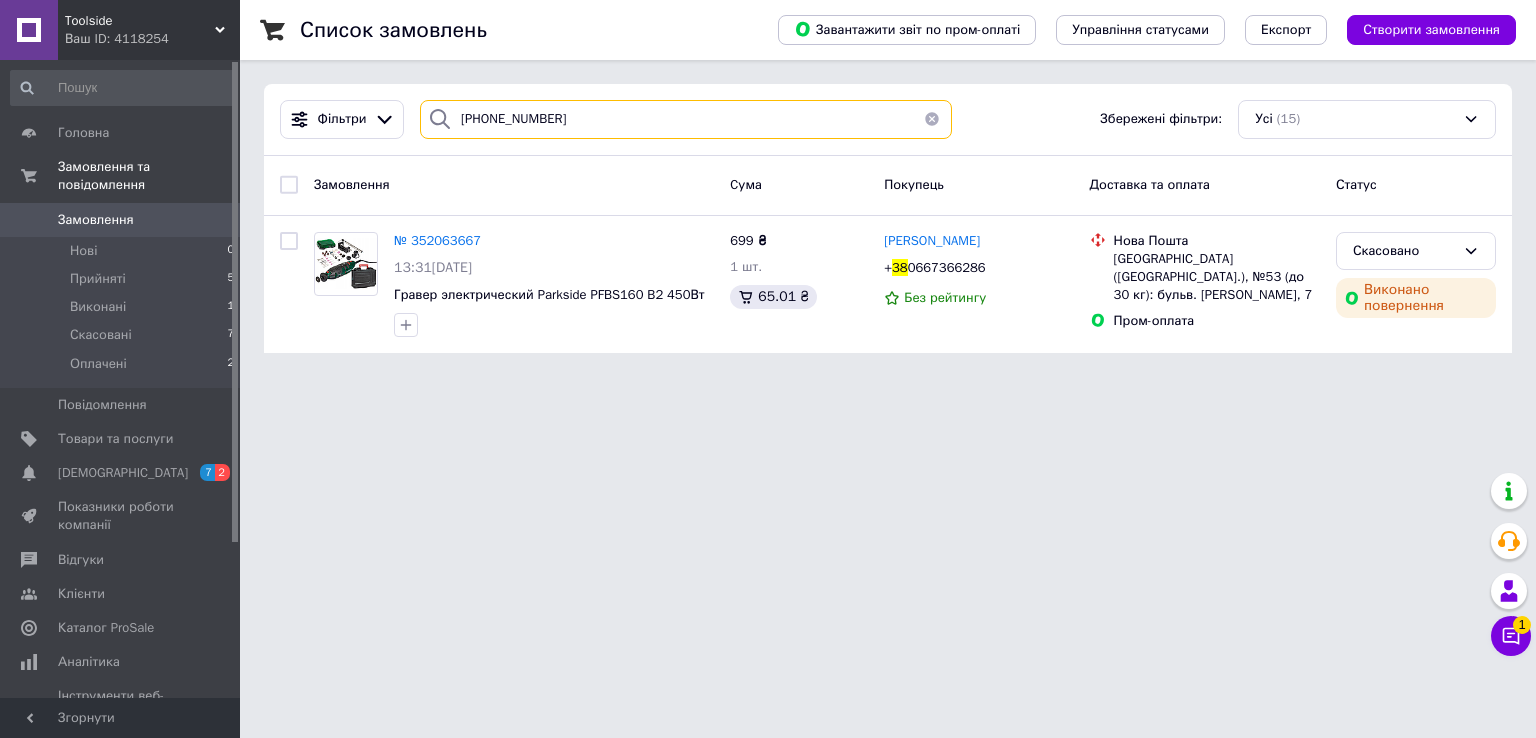 type on "[PHONE_NUMBER]" 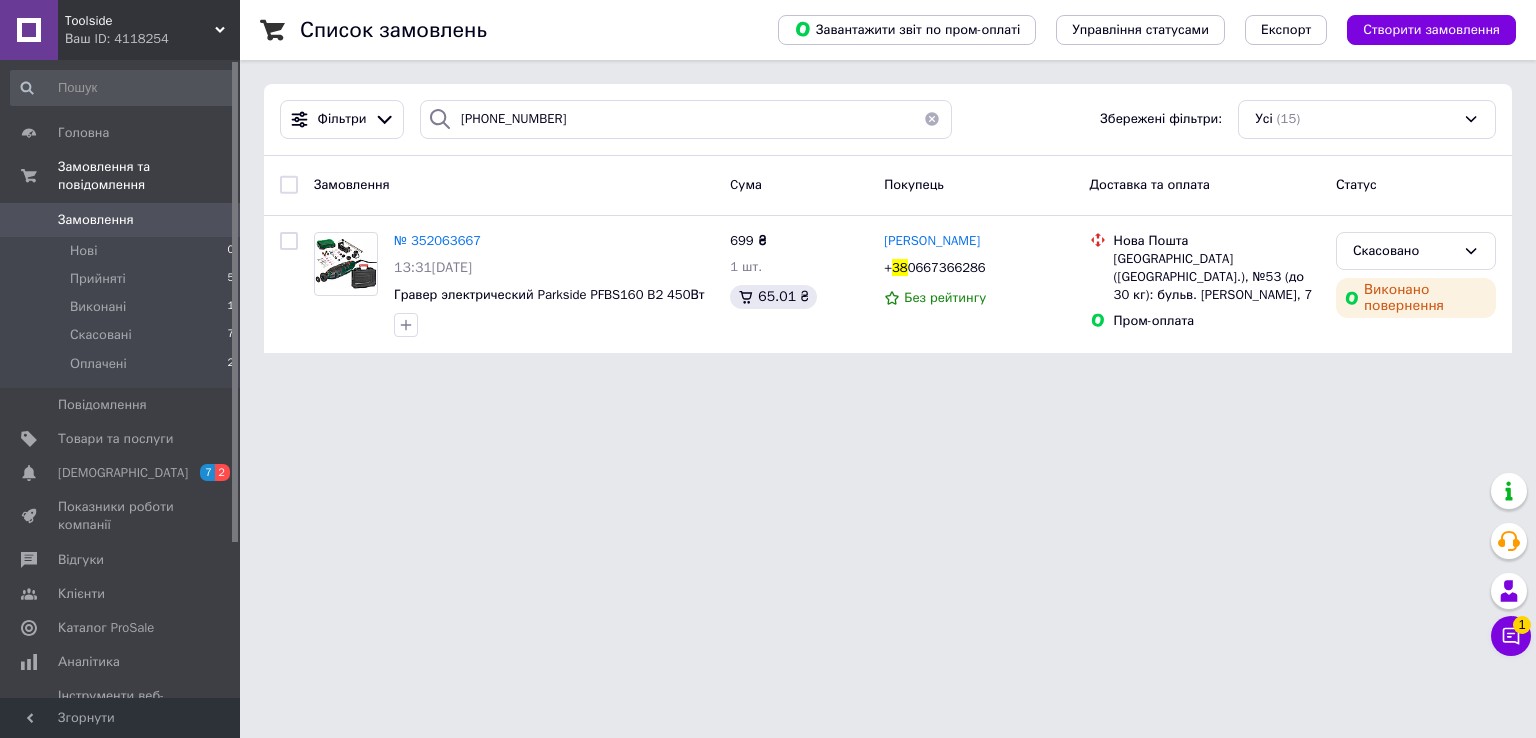 click at bounding box center (932, 119) 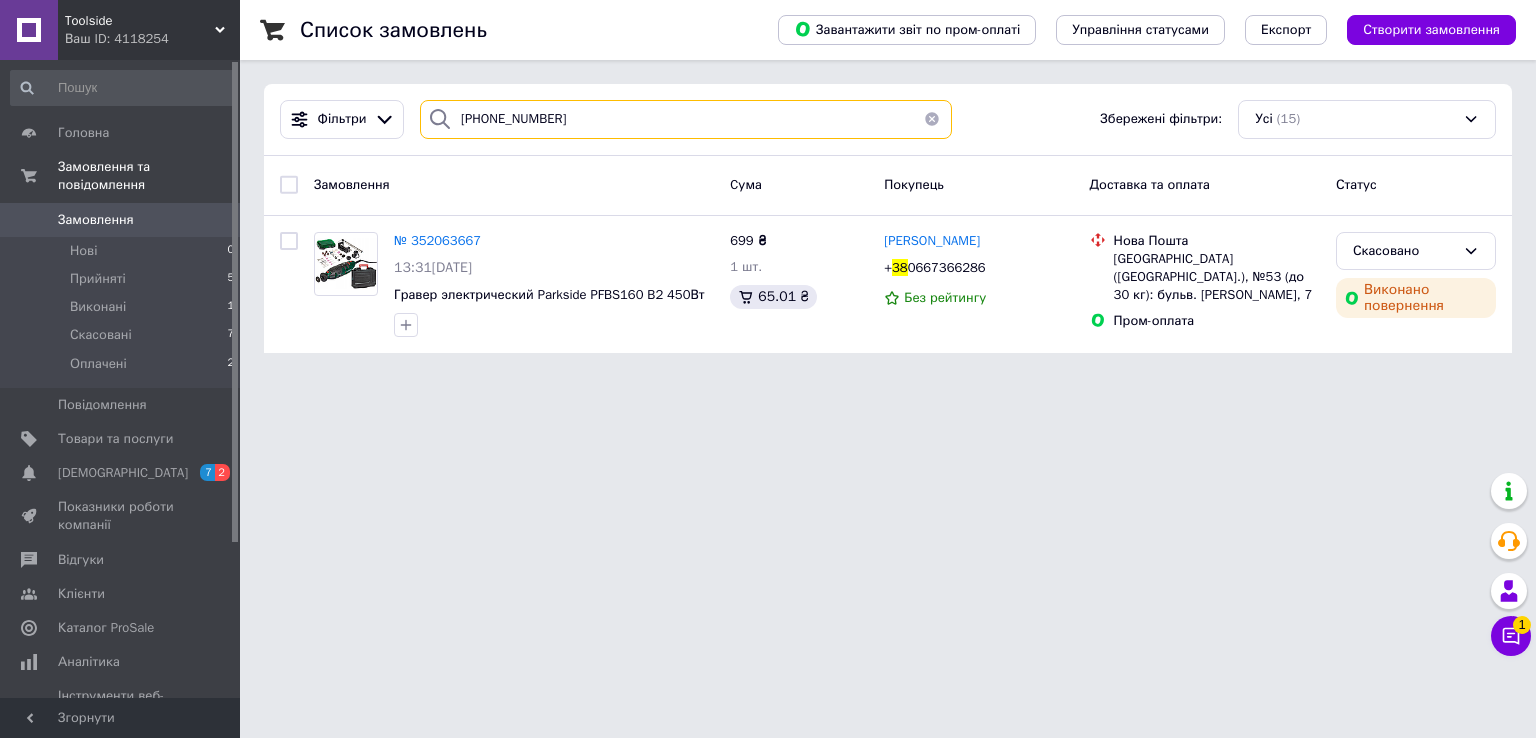 type 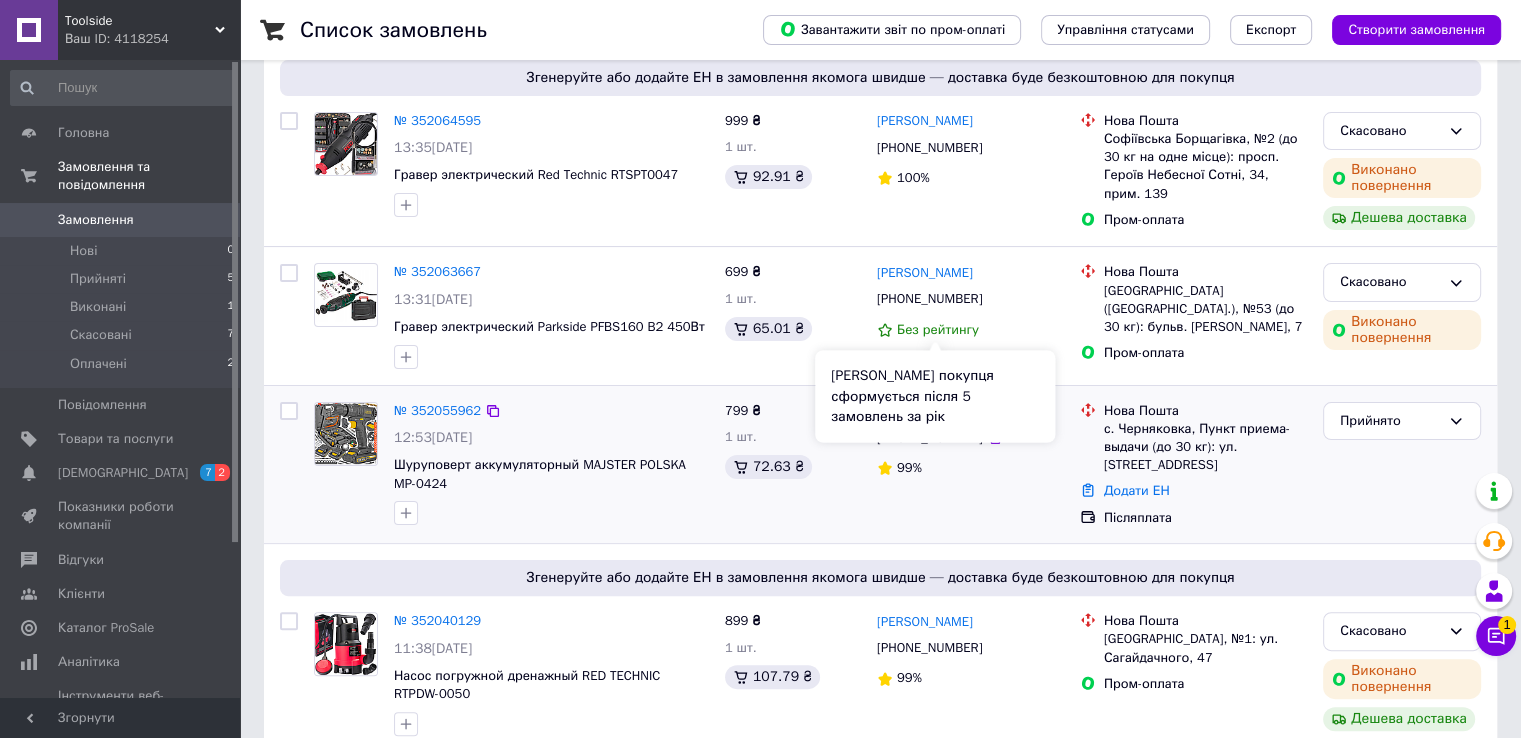 scroll, scrollTop: 400, scrollLeft: 0, axis: vertical 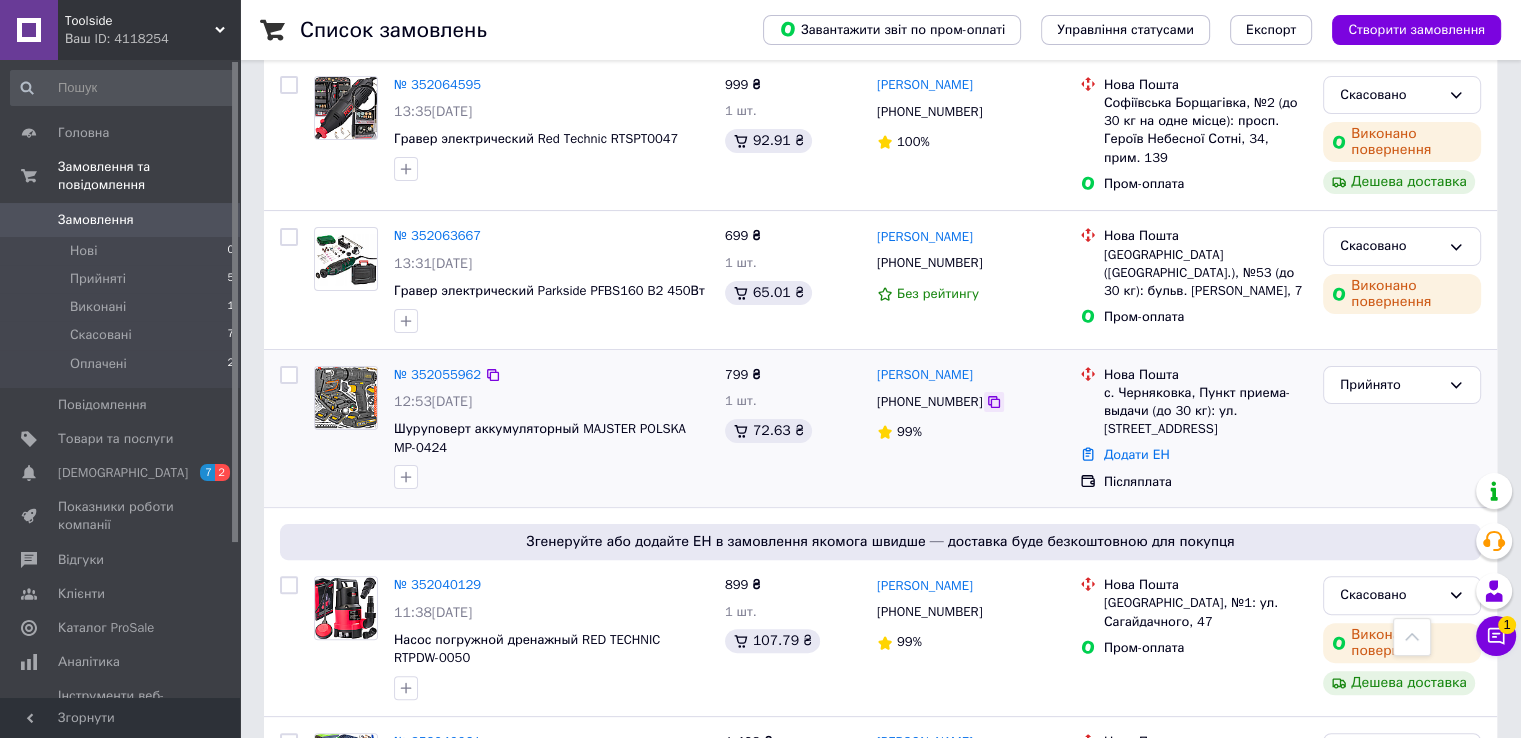 click 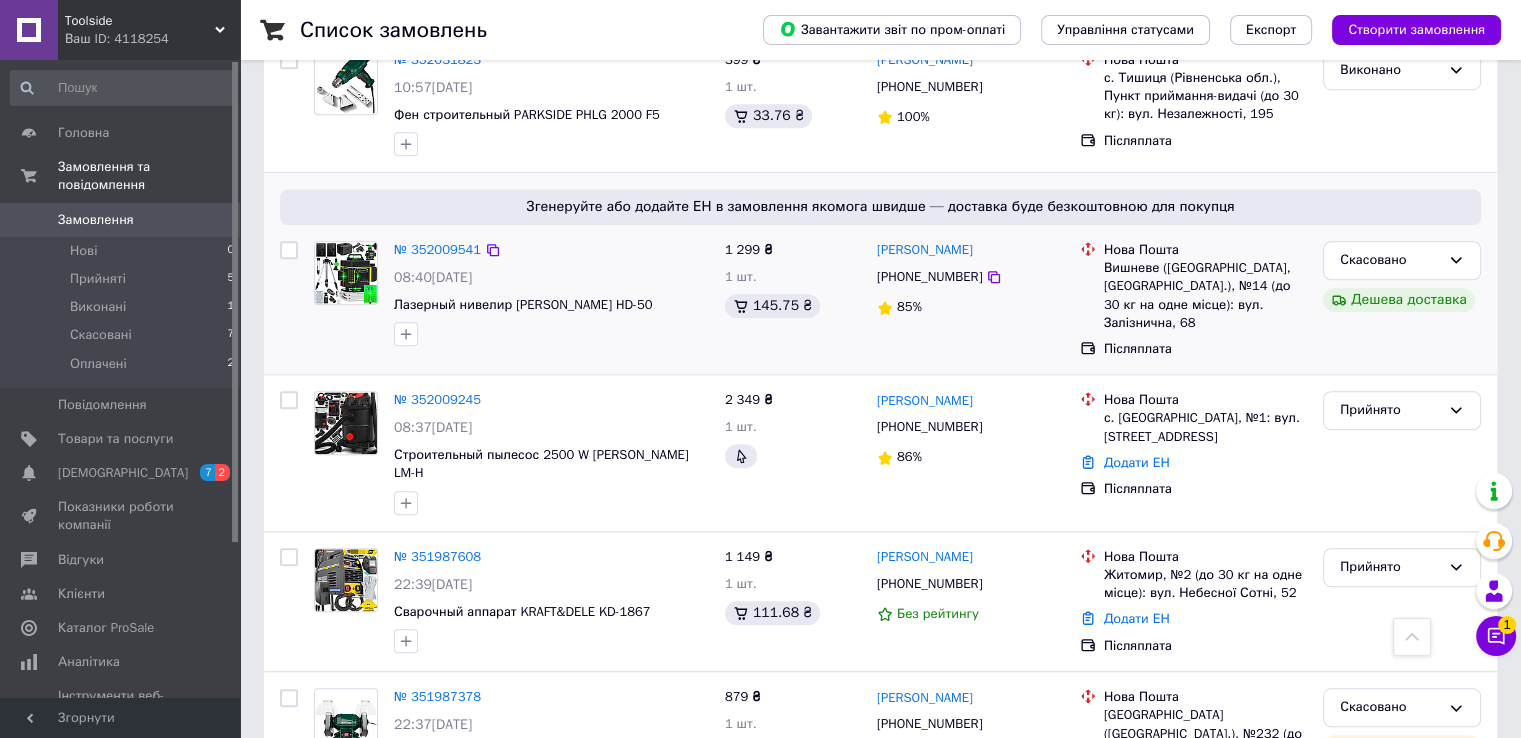 scroll, scrollTop: 1500, scrollLeft: 0, axis: vertical 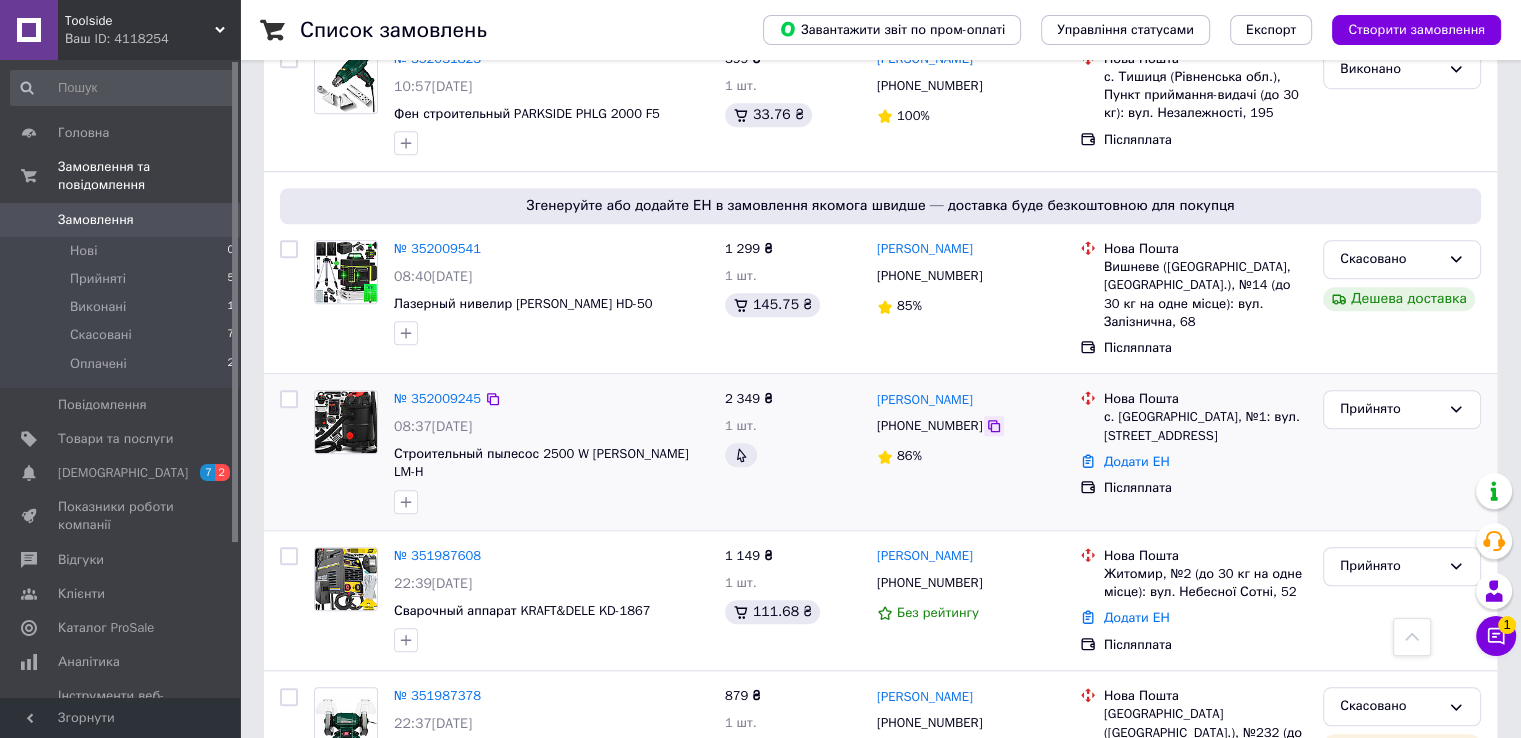 click 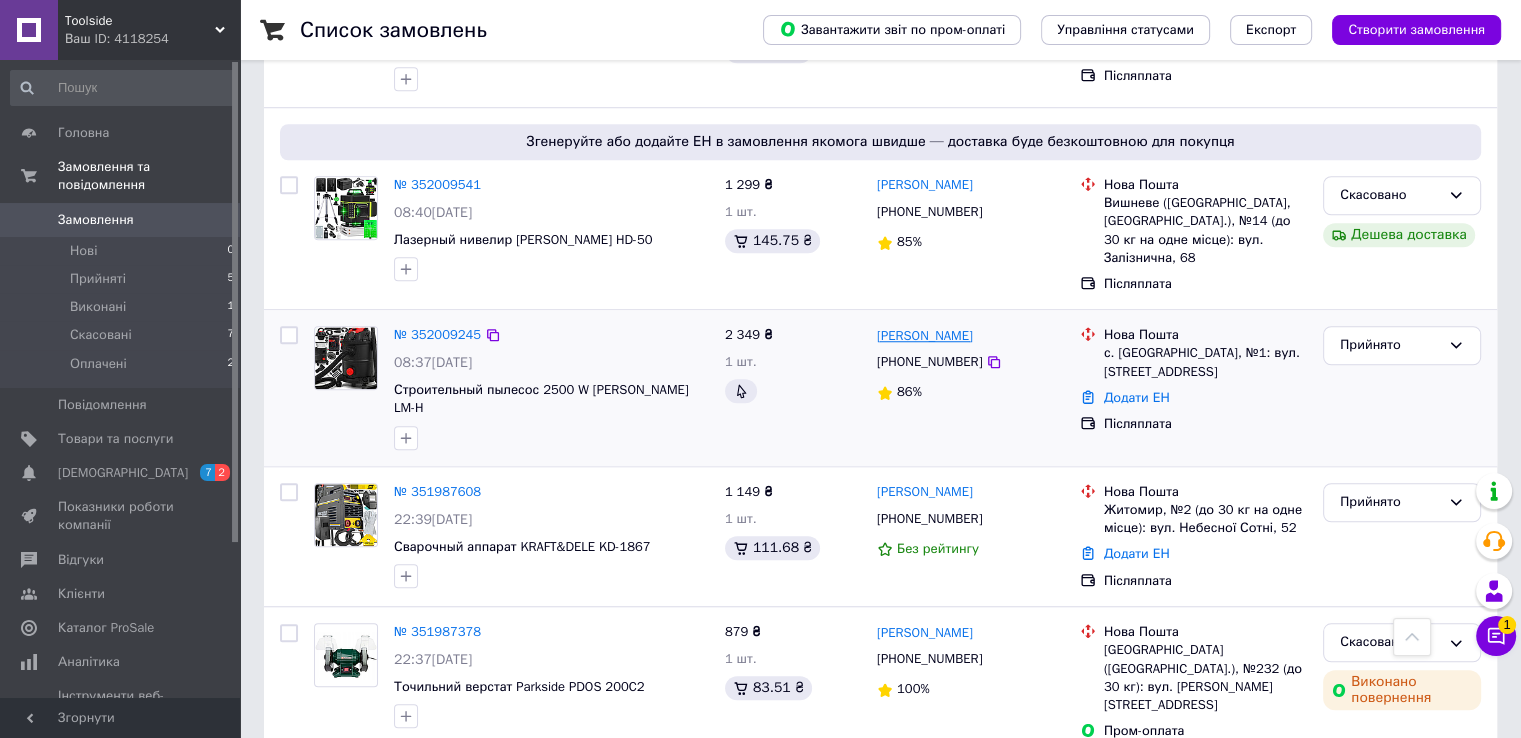 scroll, scrollTop: 1600, scrollLeft: 0, axis: vertical 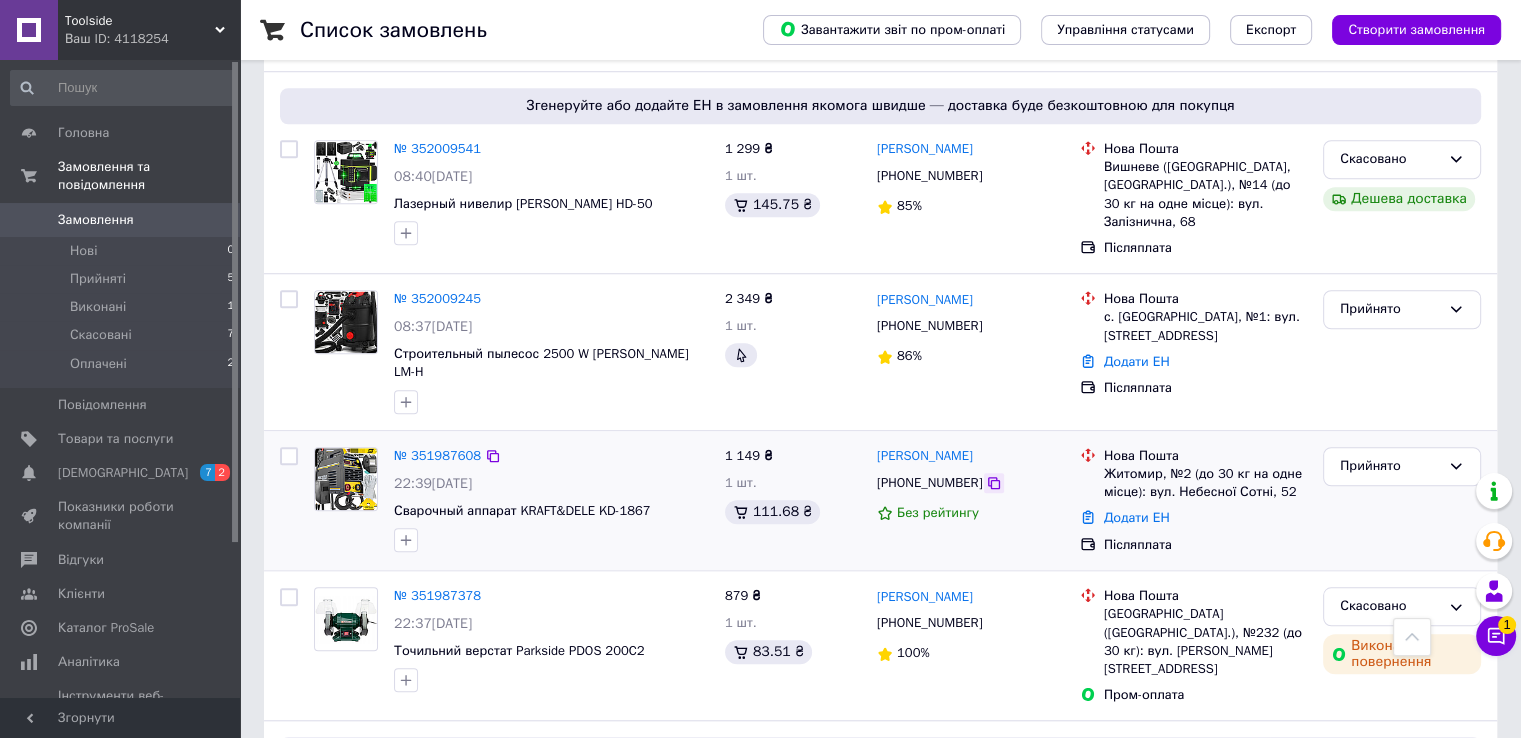 click 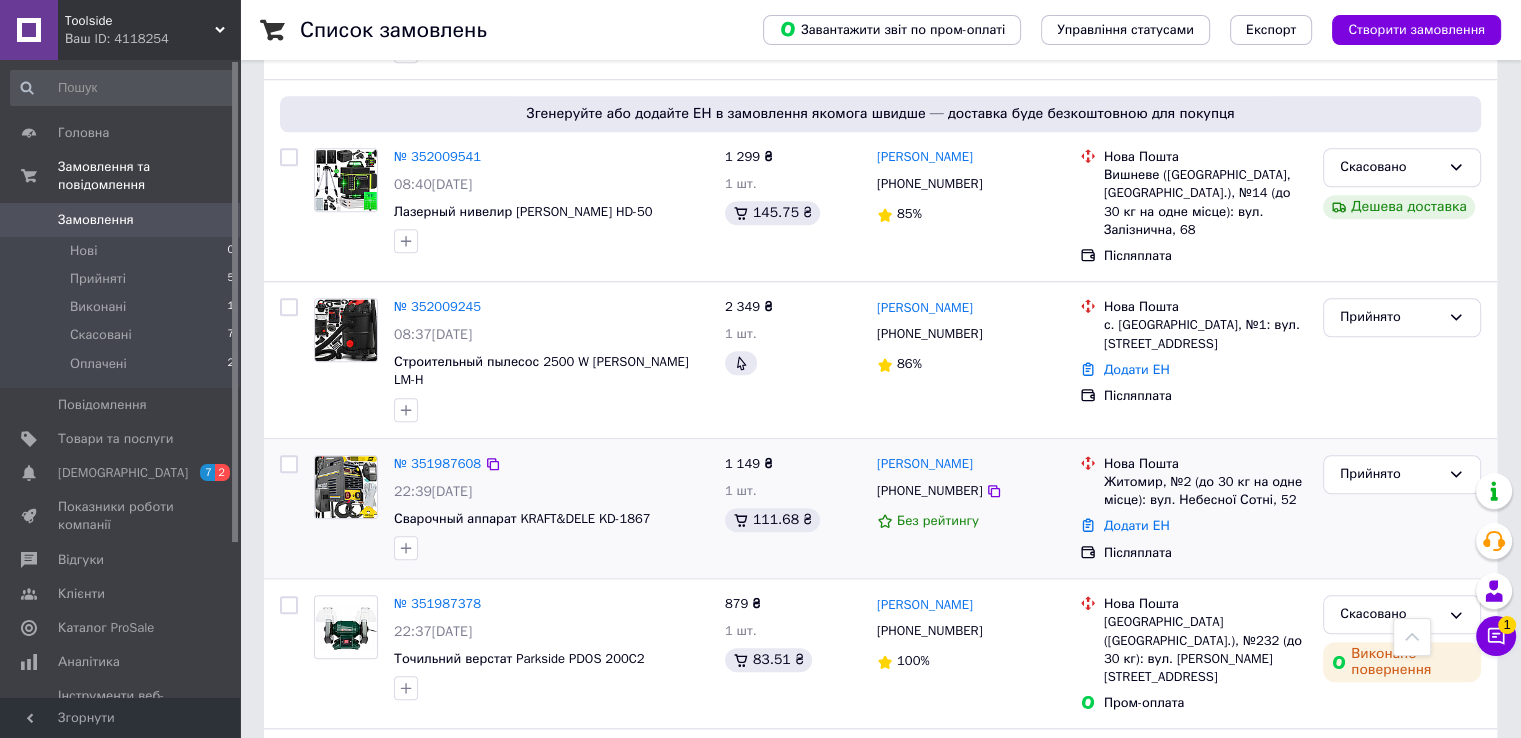 scroll, scrollTop: 1589, scrollLeft: 0, axis: vertical 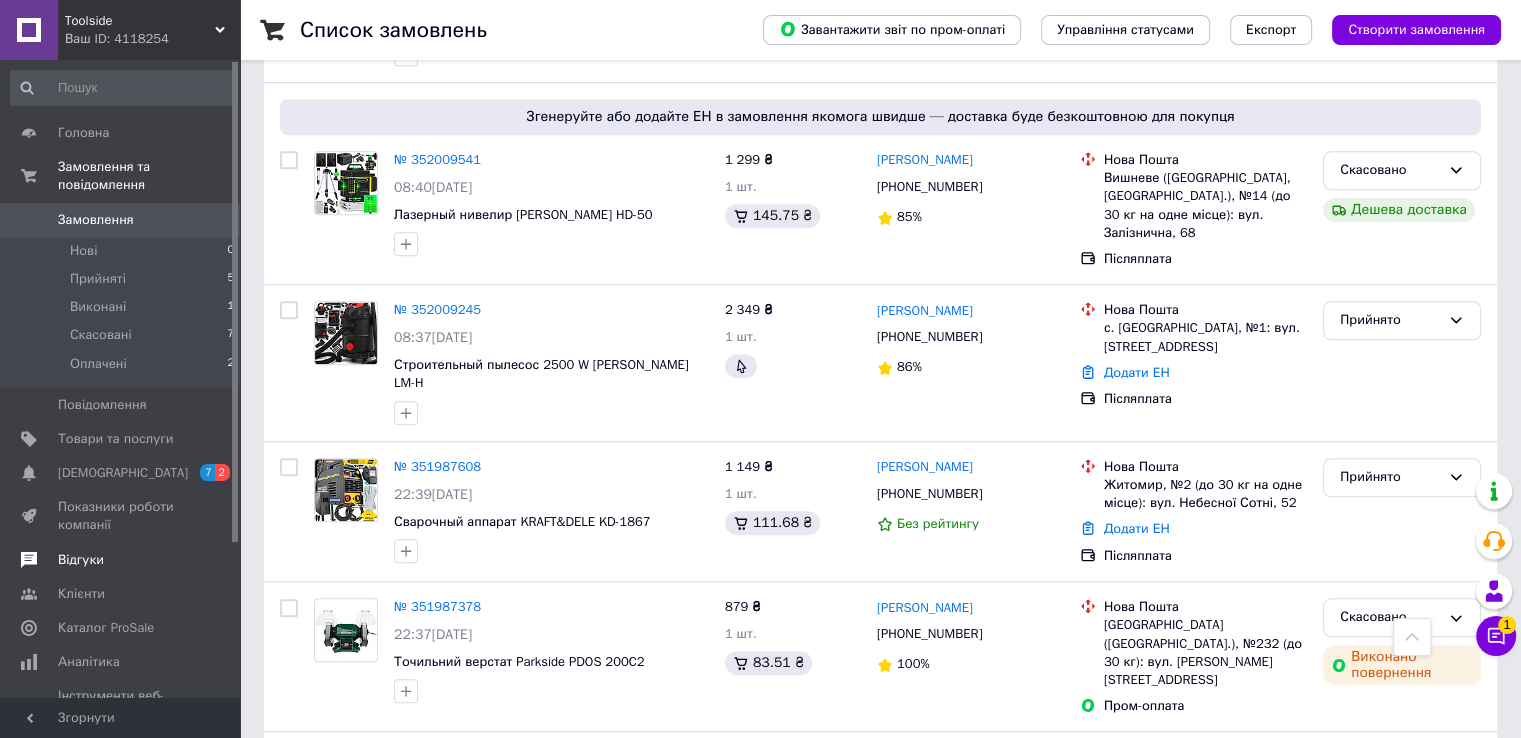 click on "Відгуки" at bounding box center (121, 560) 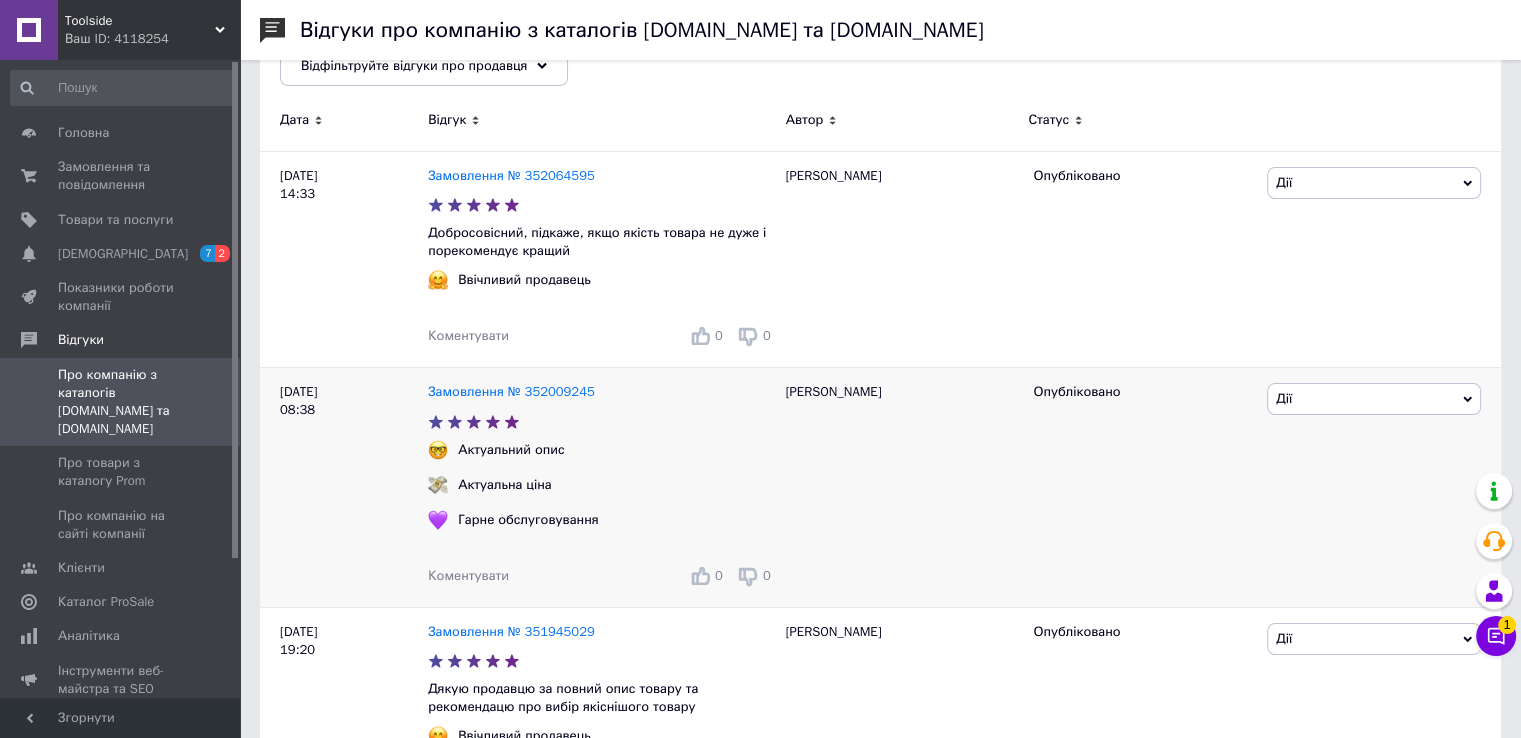 scroll, scrollTop: 192, scrollLeft: 0, axis: vertical 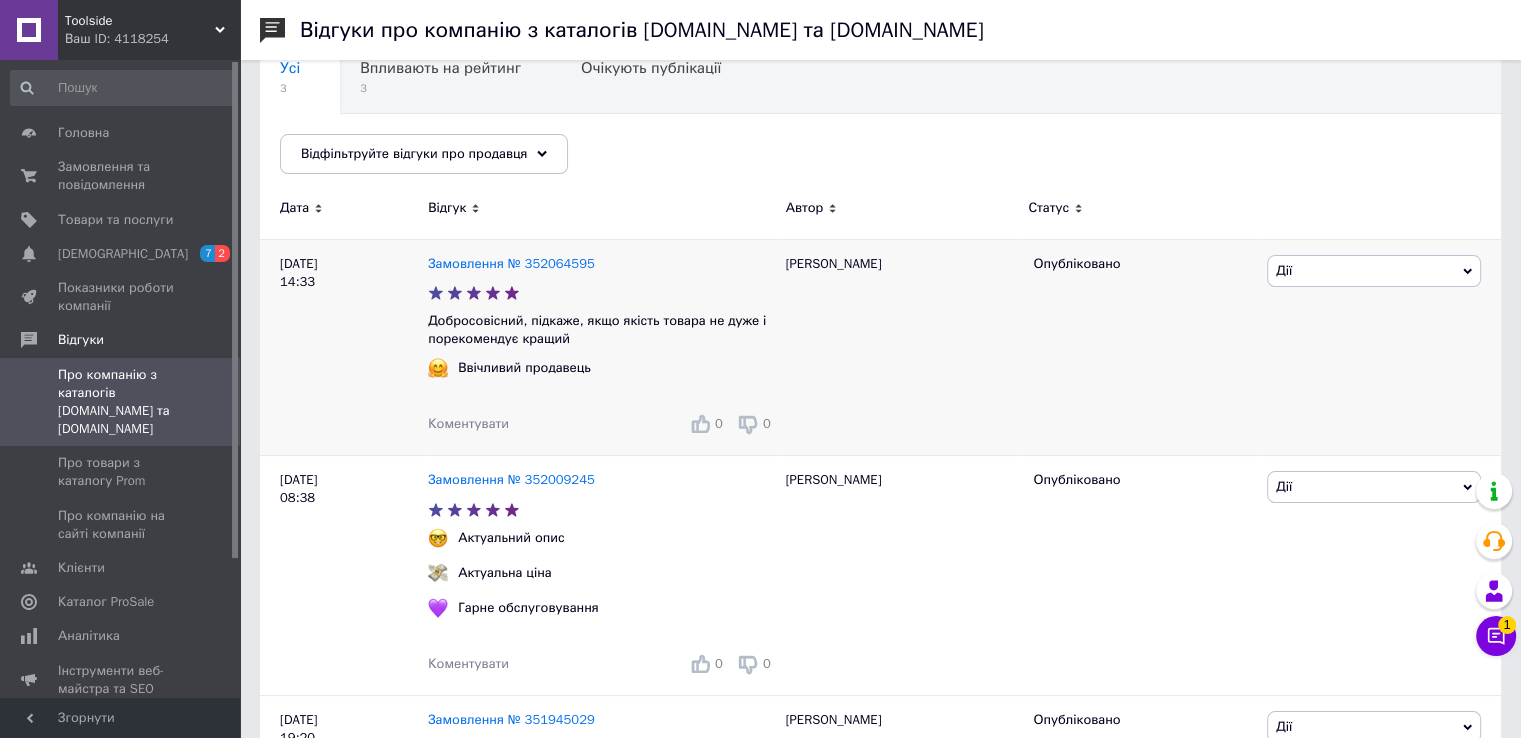 click on "Дії" at bounding box center (1374, 271) 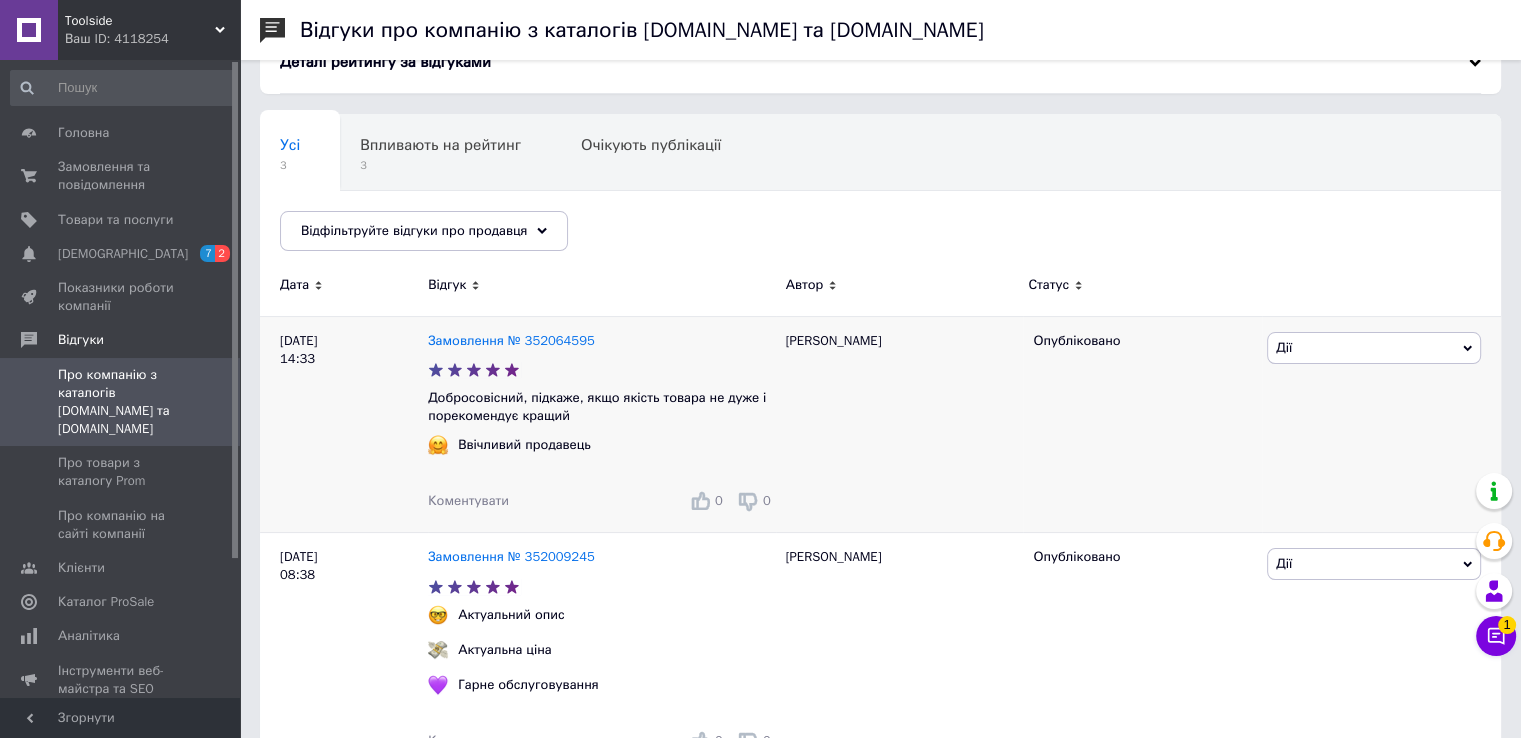 scroll, scrollTop: 0, scrollLeft: 0, axis: both 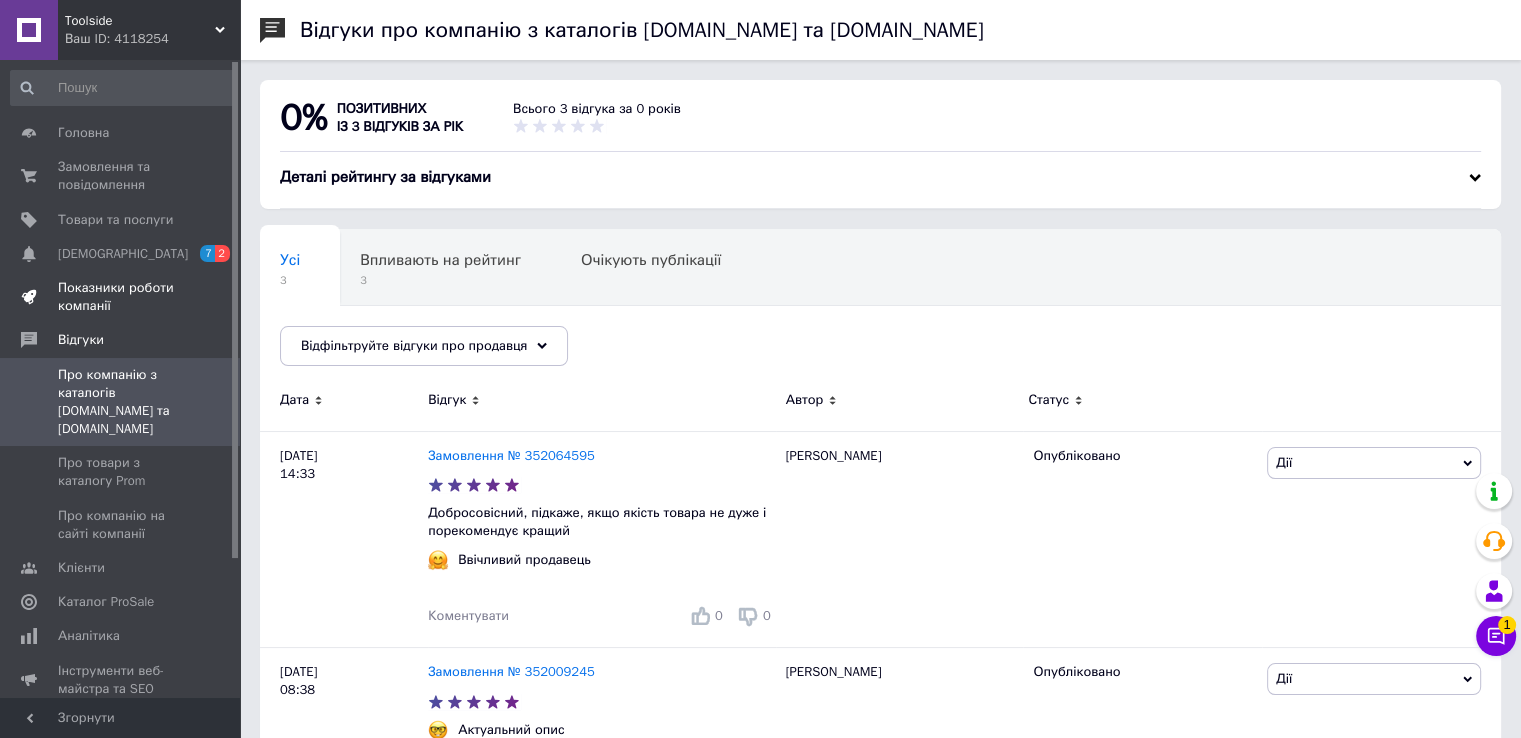 click on "Показники роботи компанії" at bounding box center [121, 297] 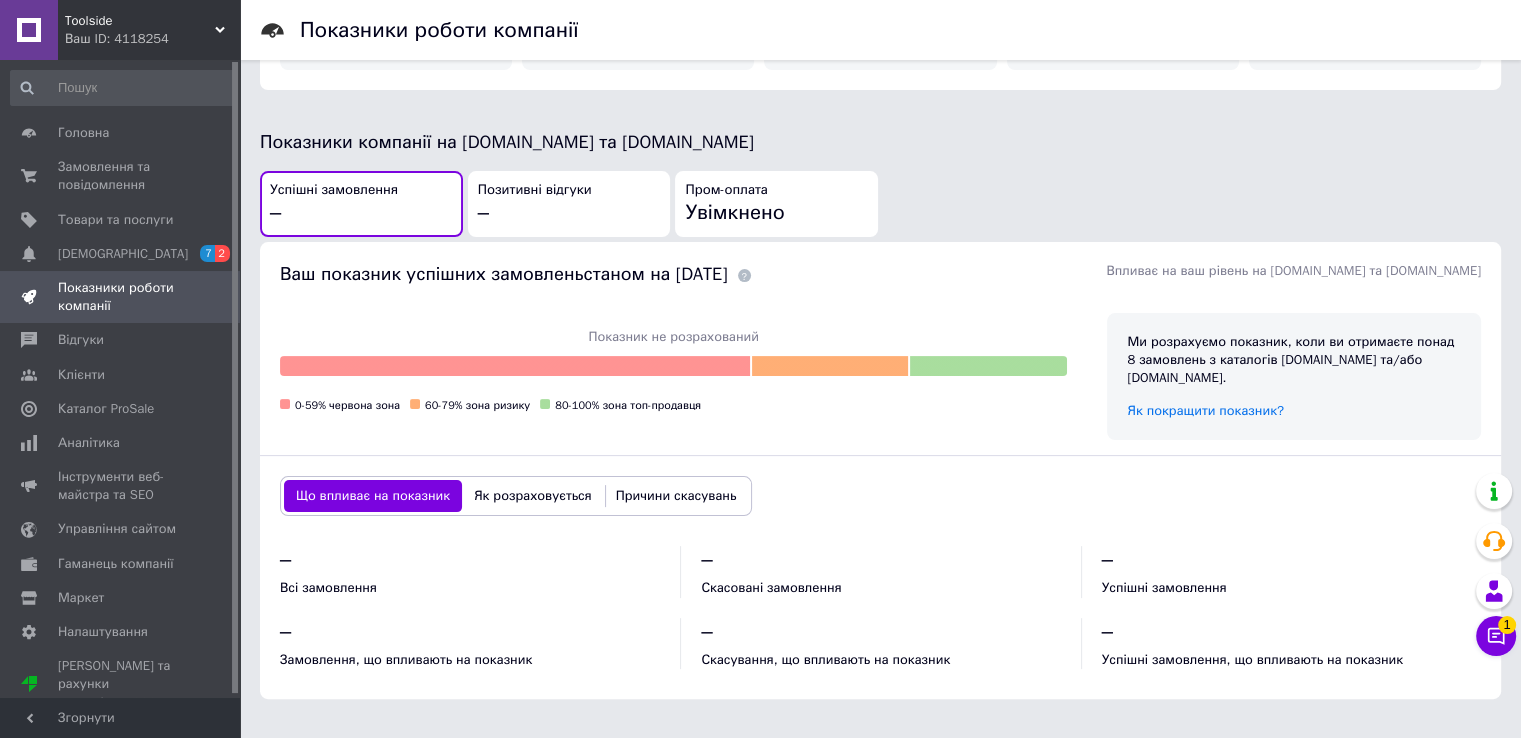 scroll, scrollTop: 0, scrollLeft: 0, axis: both 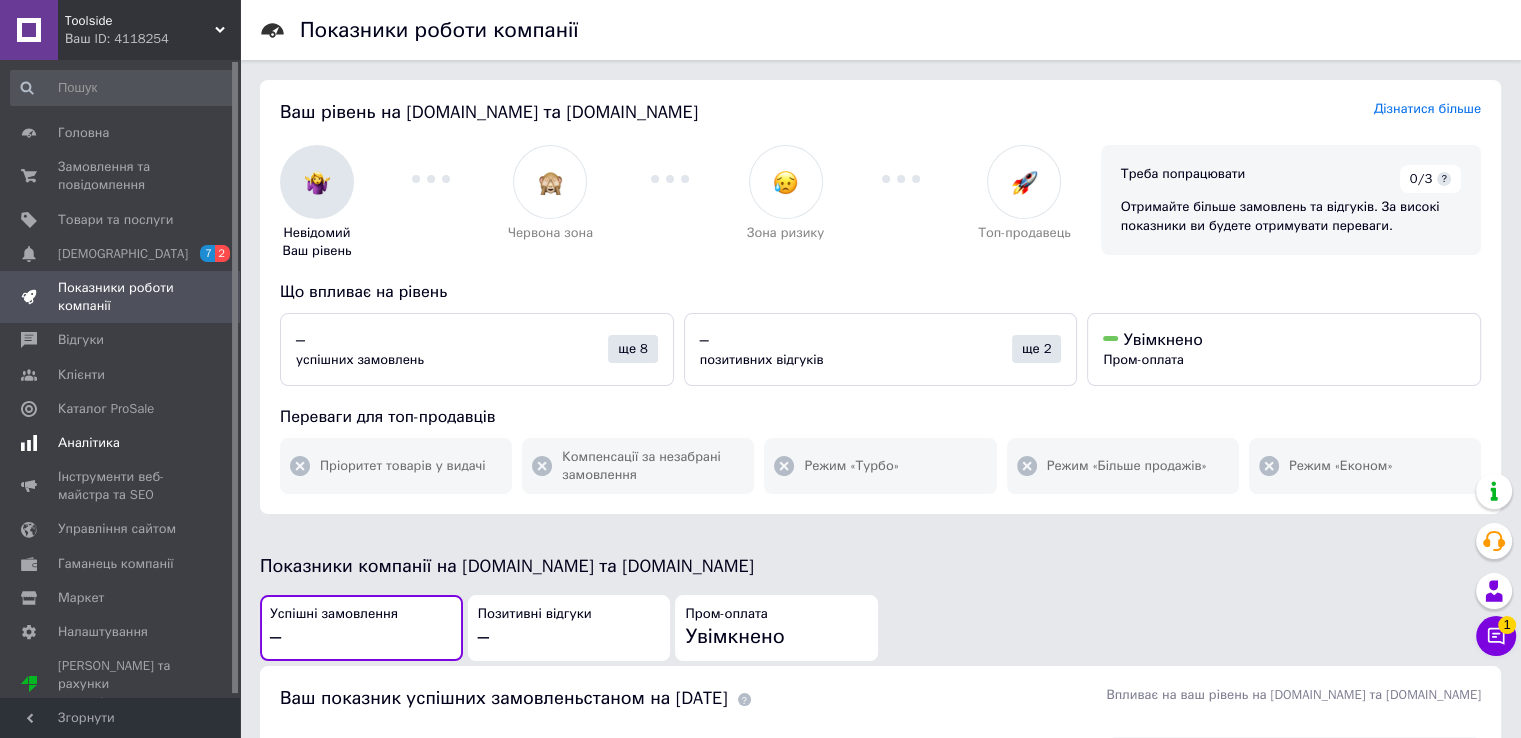 click on "Аналітика" at bounding box center [121, 443] 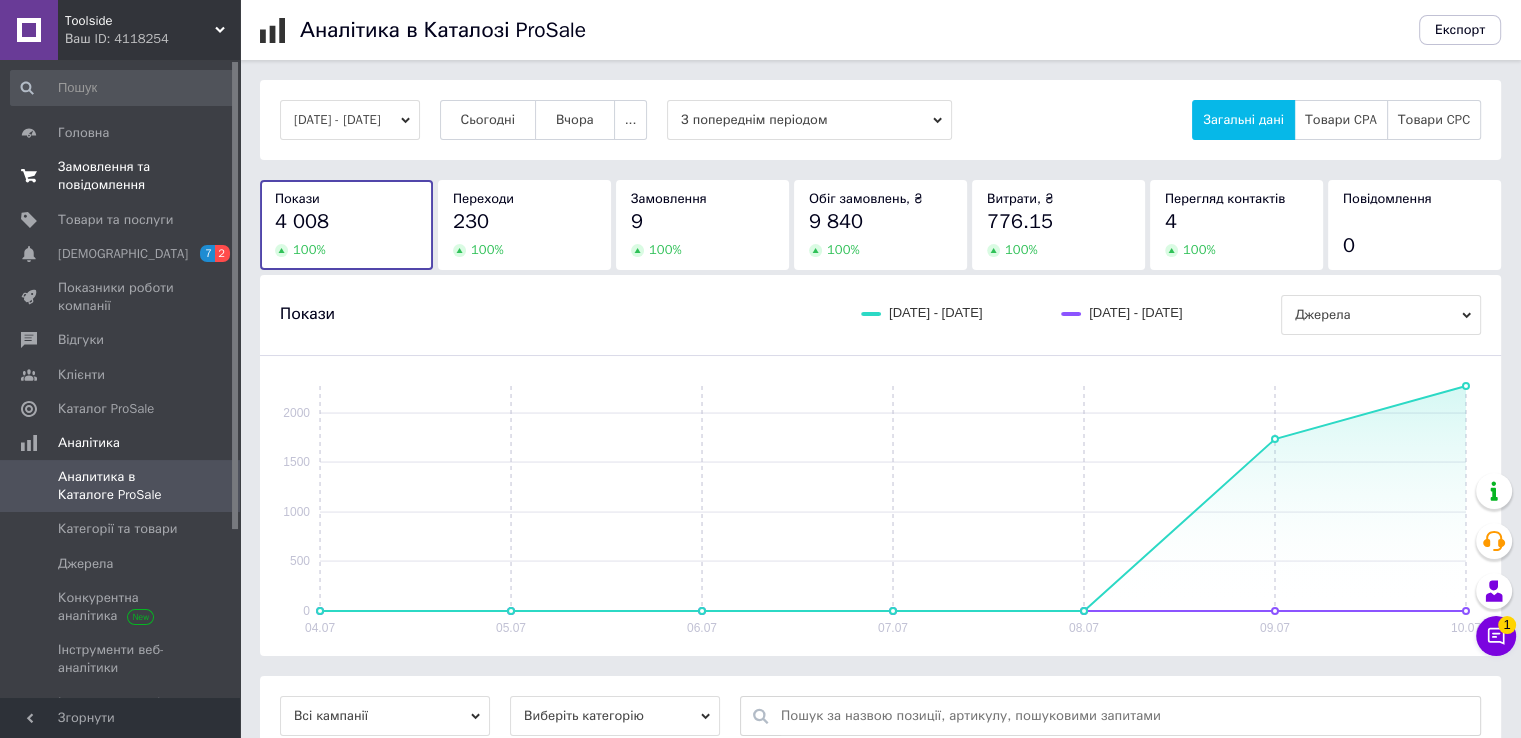 click on "Замовлення та повідомлення" at bounding box center (121, 176) 